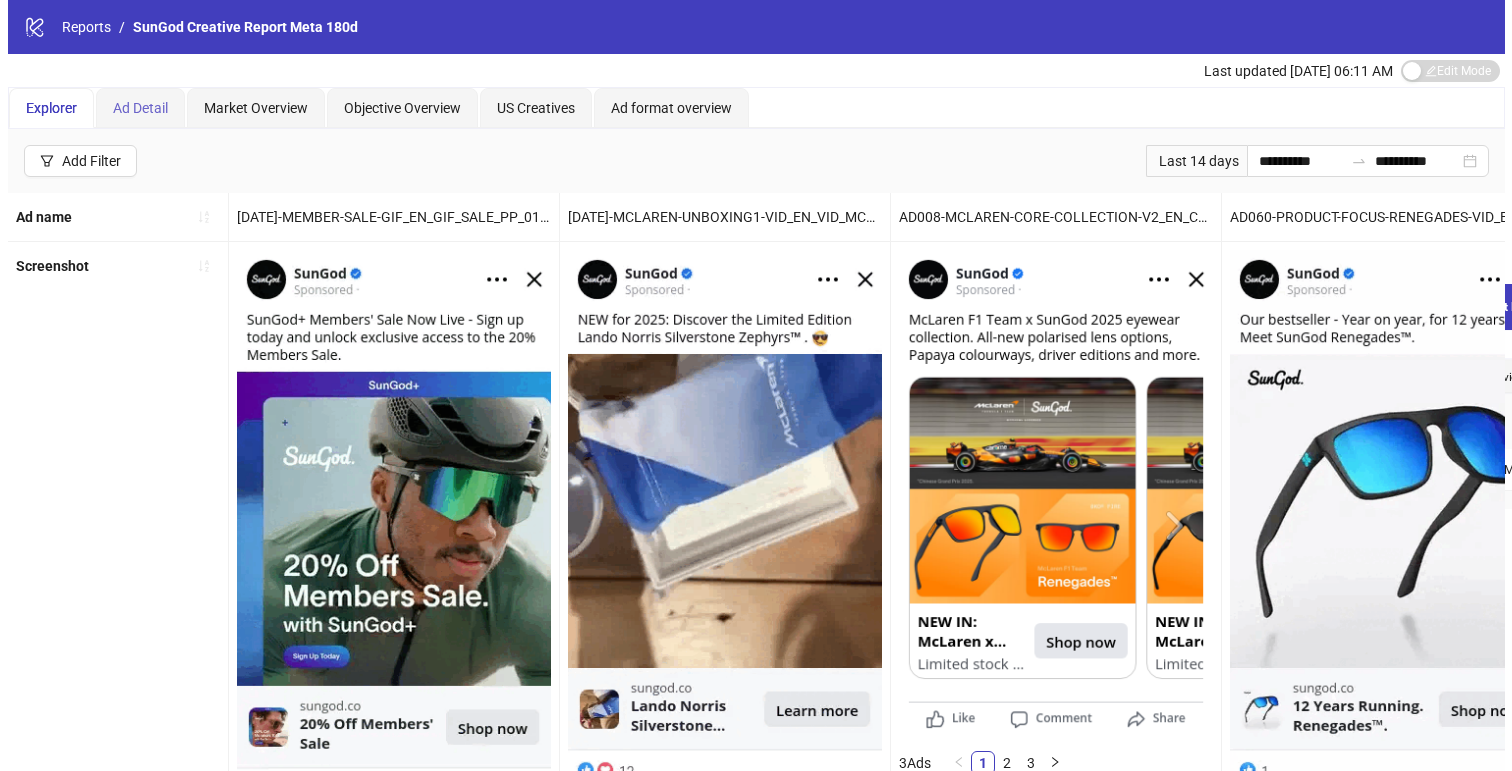 scroll, scrollTop: 62, scrollLeft: 0, axis: vertical 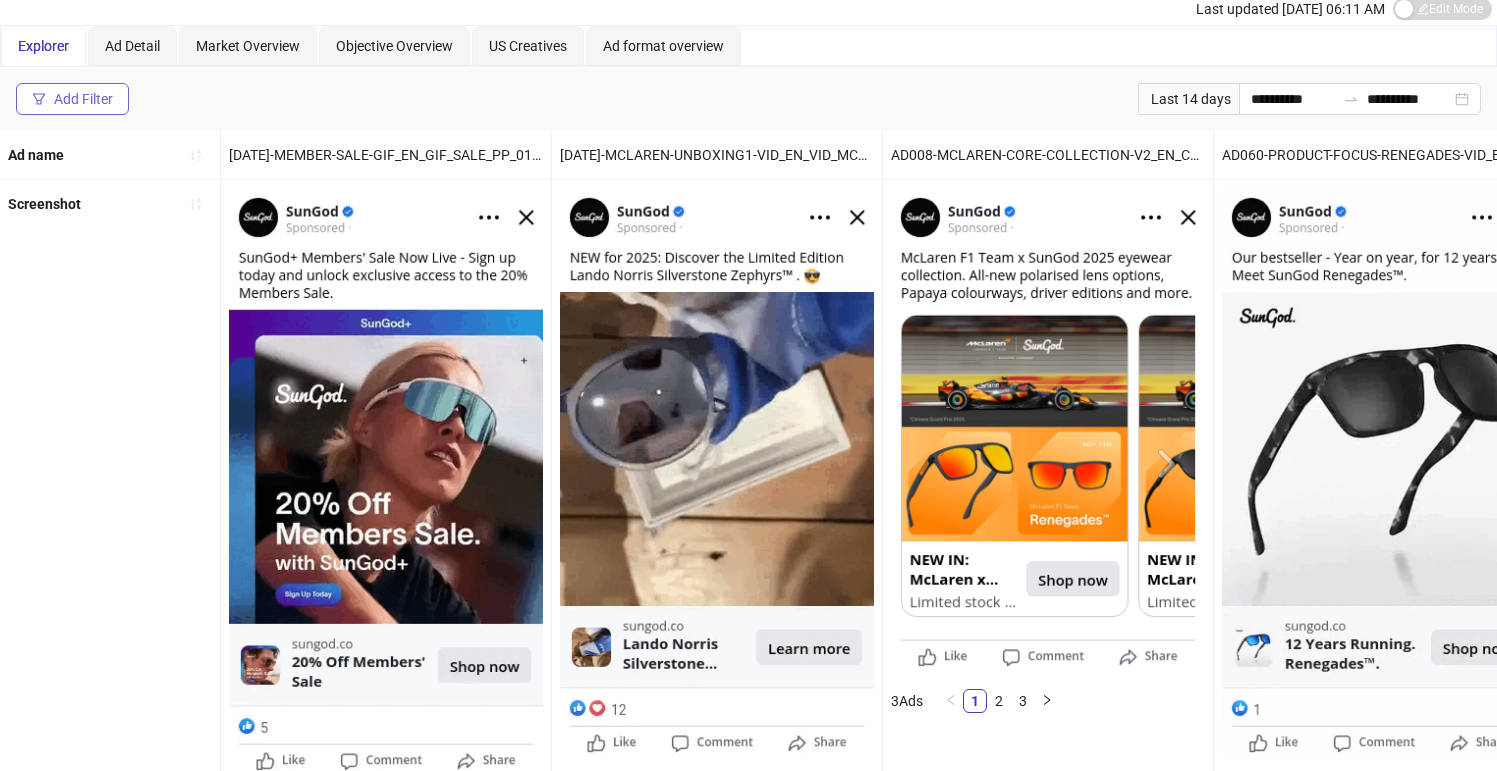 click on "Add Filter" at bounding box center [72, 99] 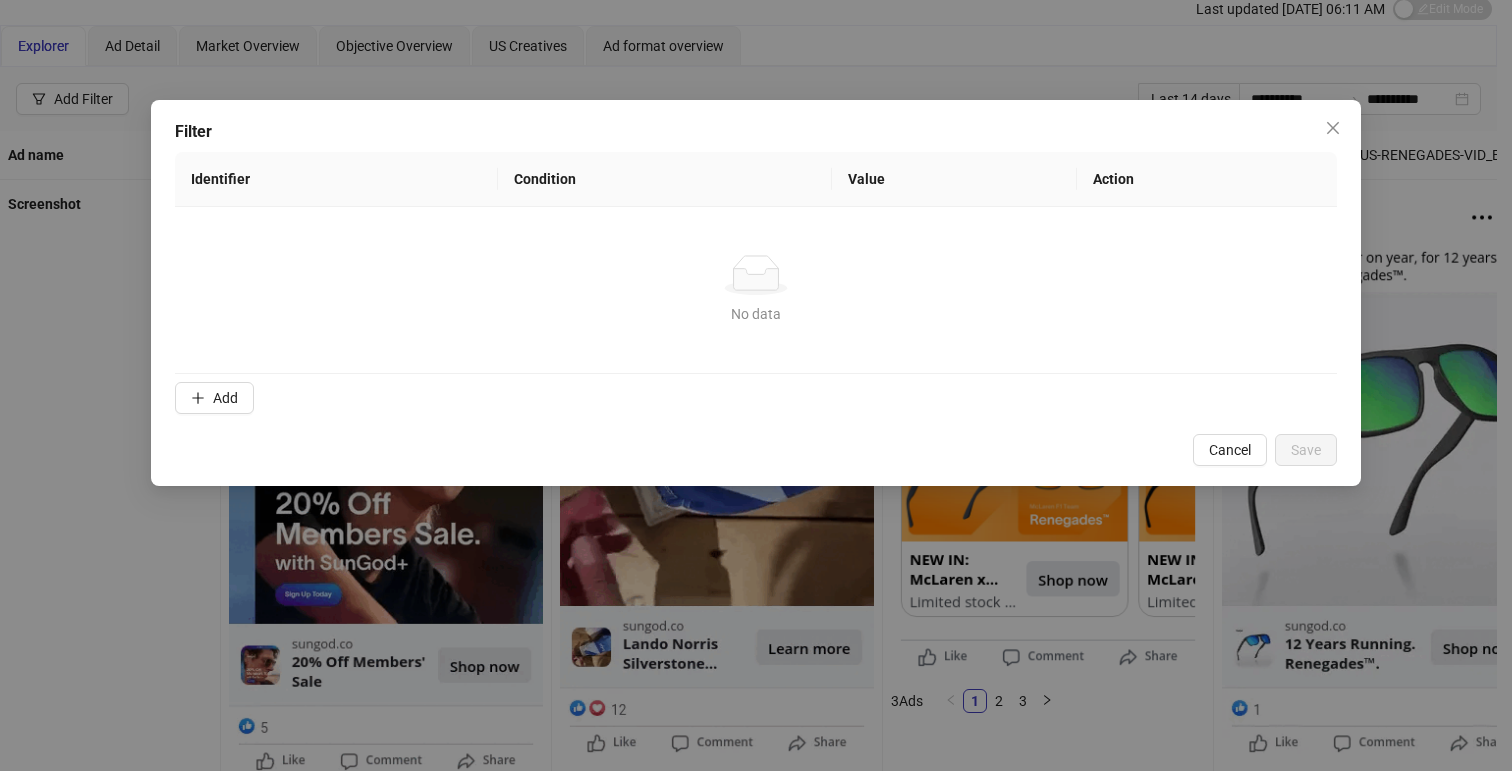 click on "Filter Identifier Condition Value Action No data No data Add Cancel Save" at bounding box center [756, 293] 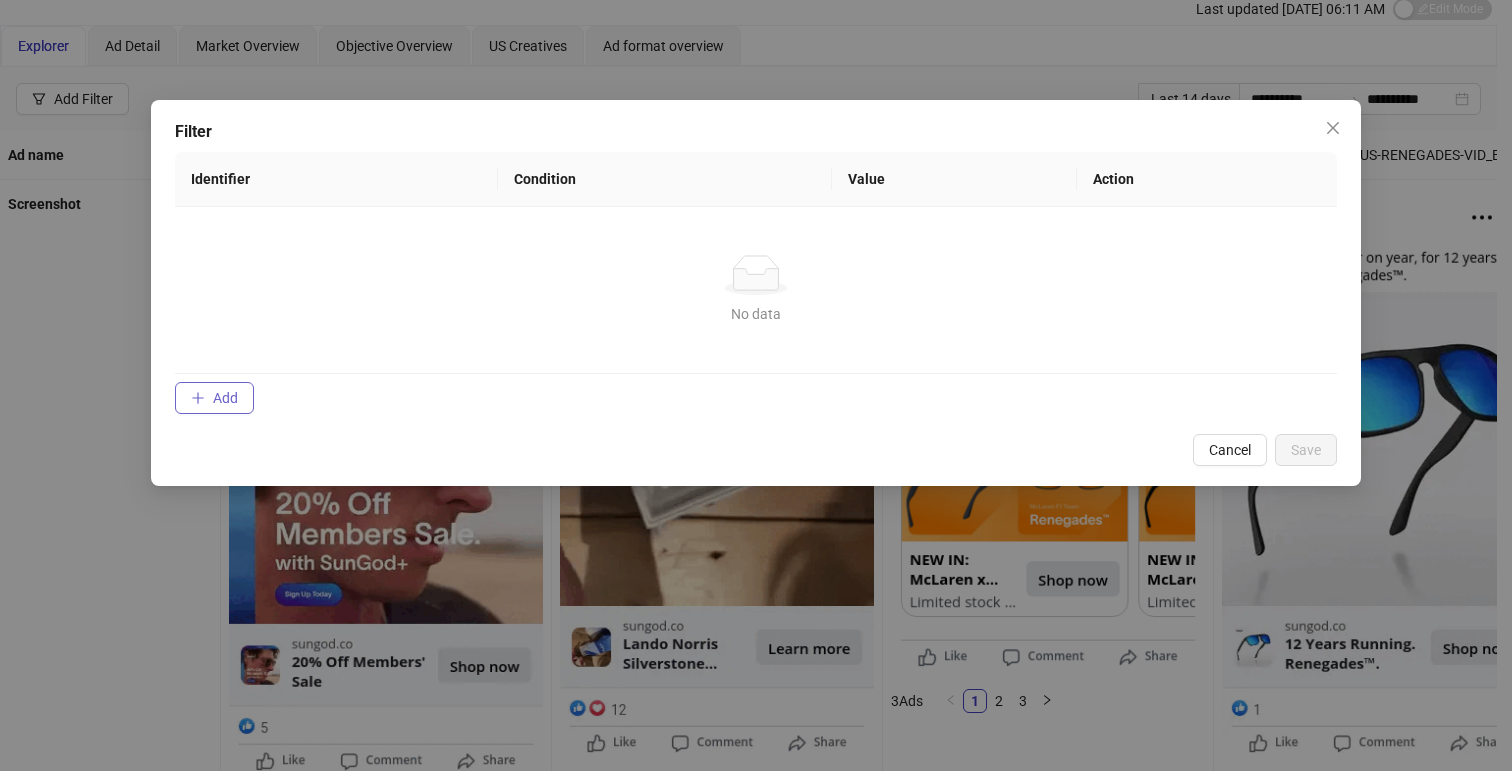 click on "Add" at bounding box center [225, 398] 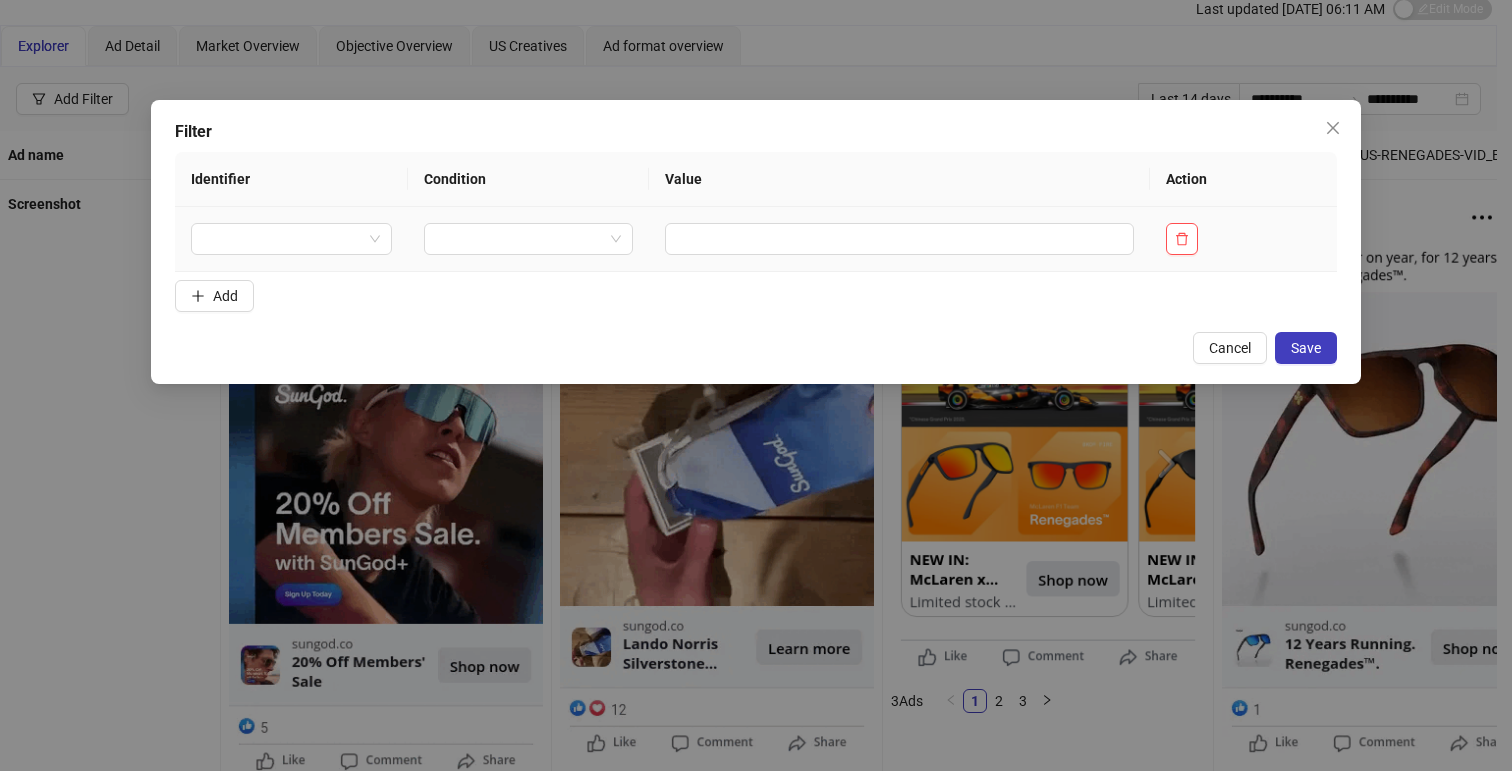 click at bounding box center [291, 239] 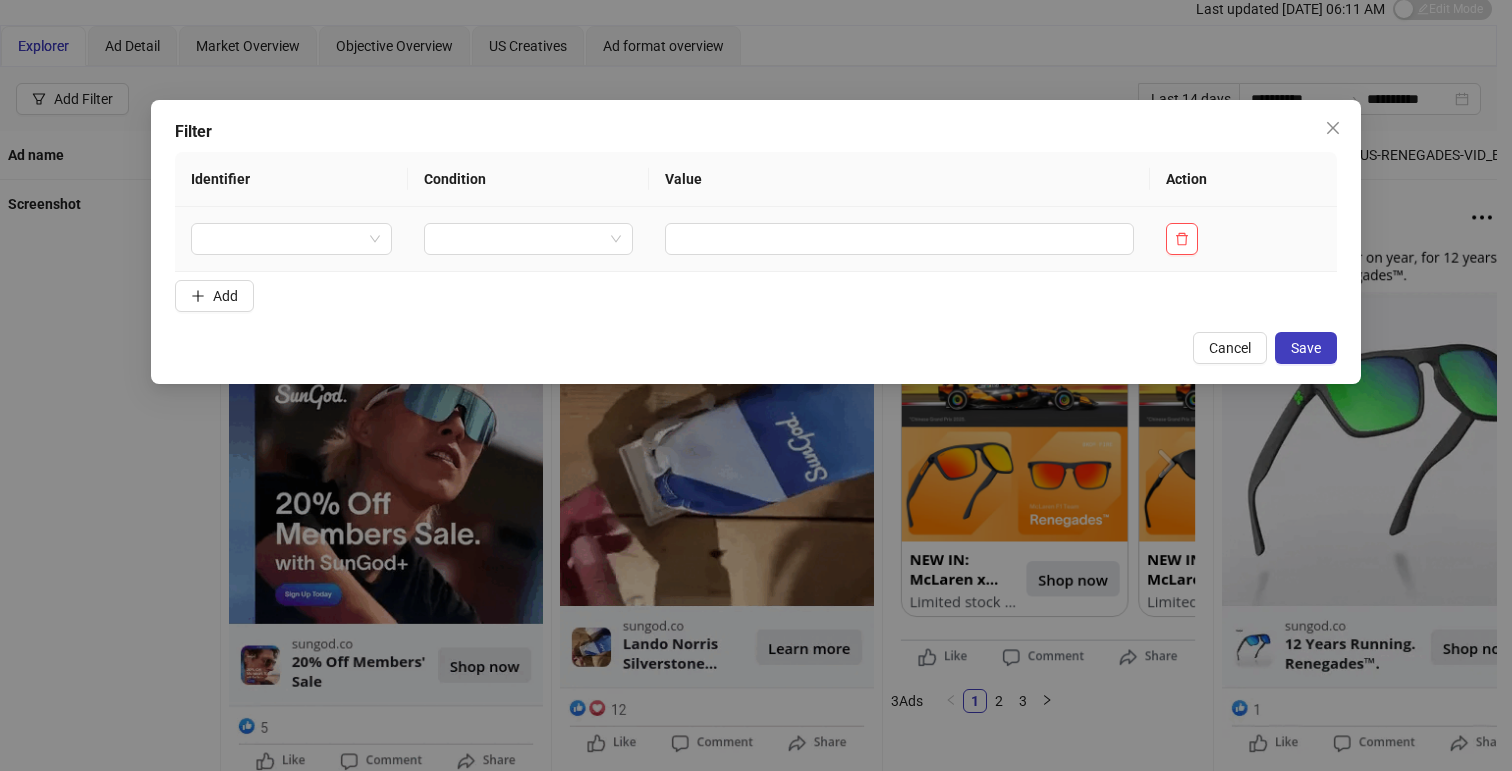click on "Identifier" at bounding box center [291, 179] 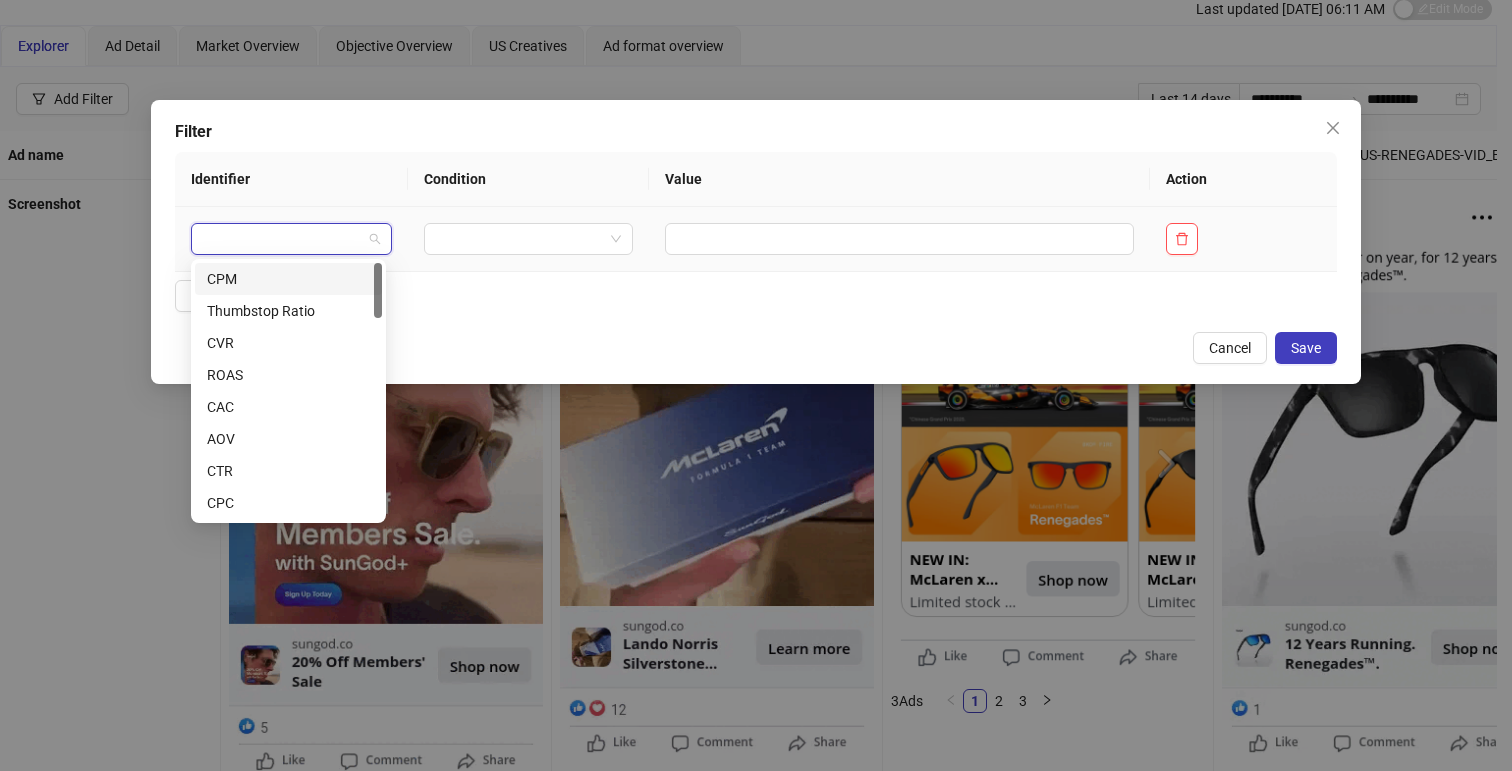 click at bounding box center (282, 239) 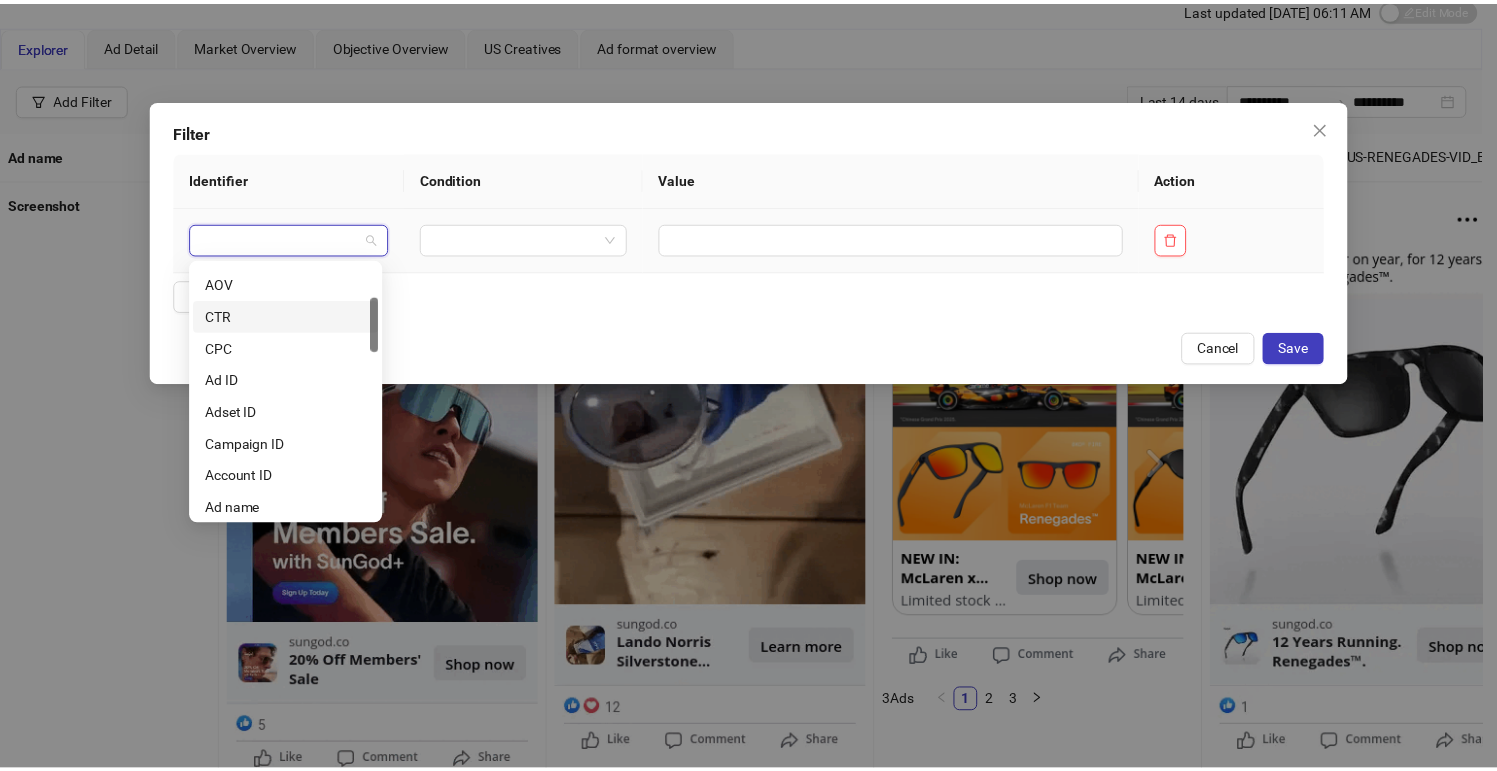 scroll, scrollTop: 312, scrollLeft: 0, axis: vertical 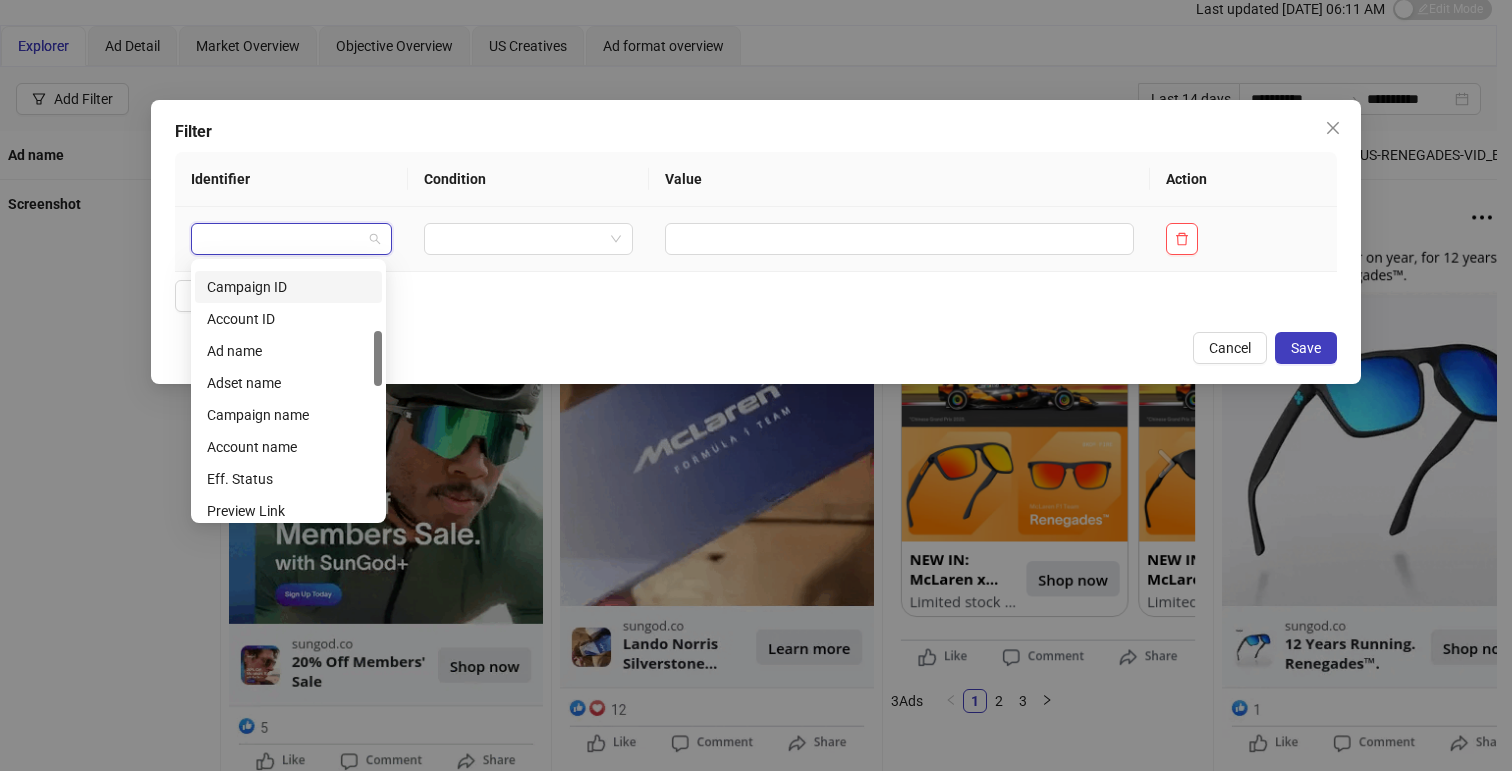 click on "Campaign ID" at bounding box center (288, 287) 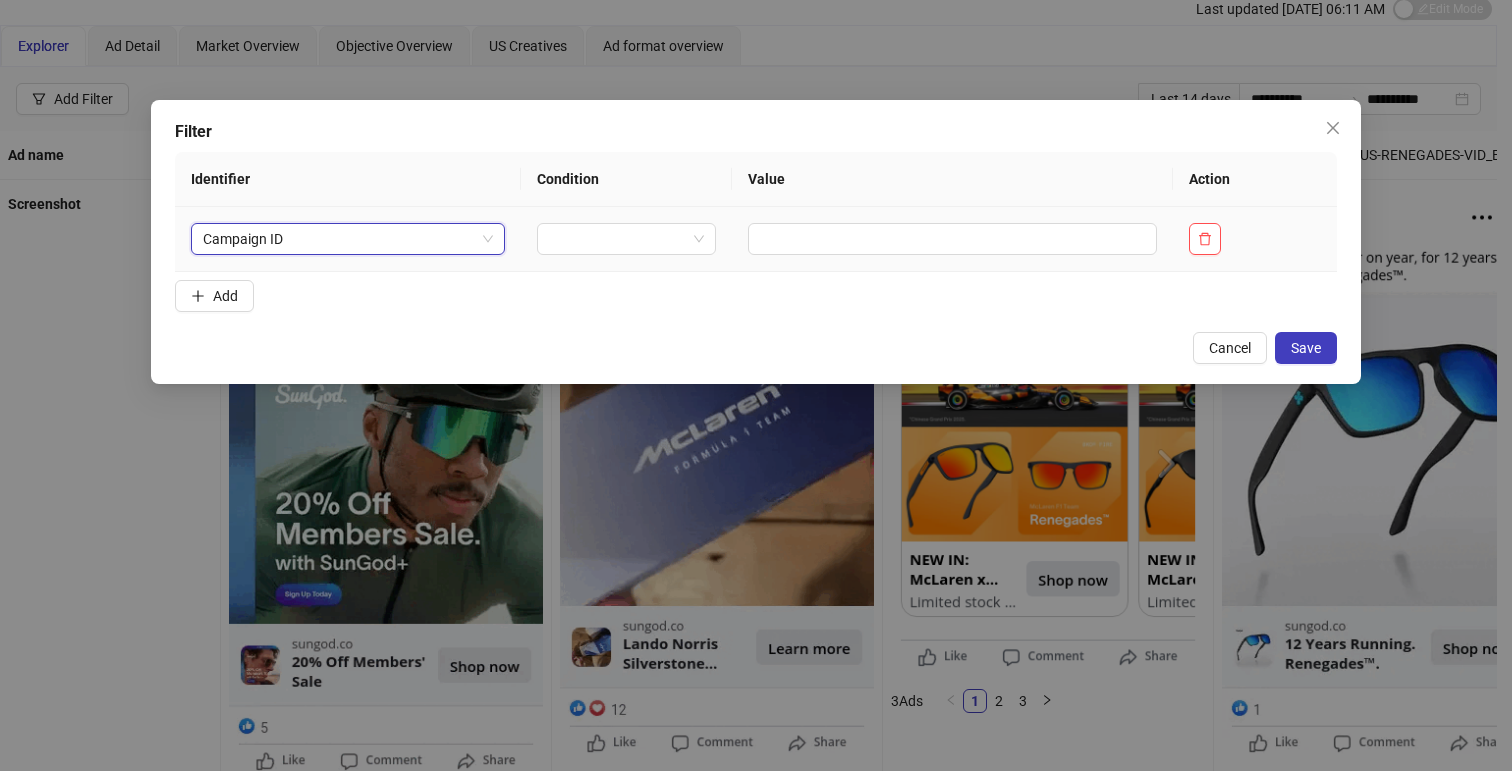 click at bounding box center (626, 239) 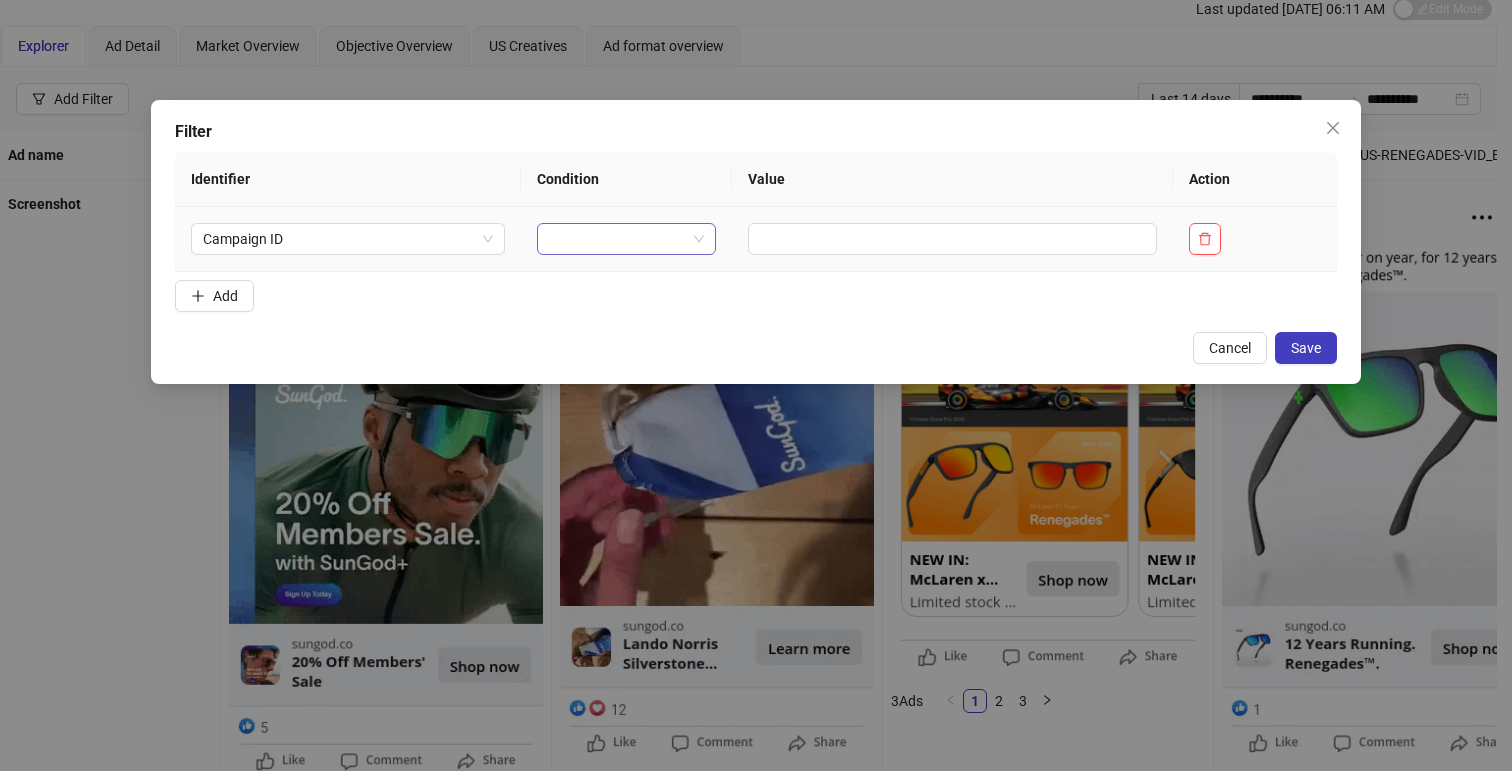 click at bounding box center (617, 239) 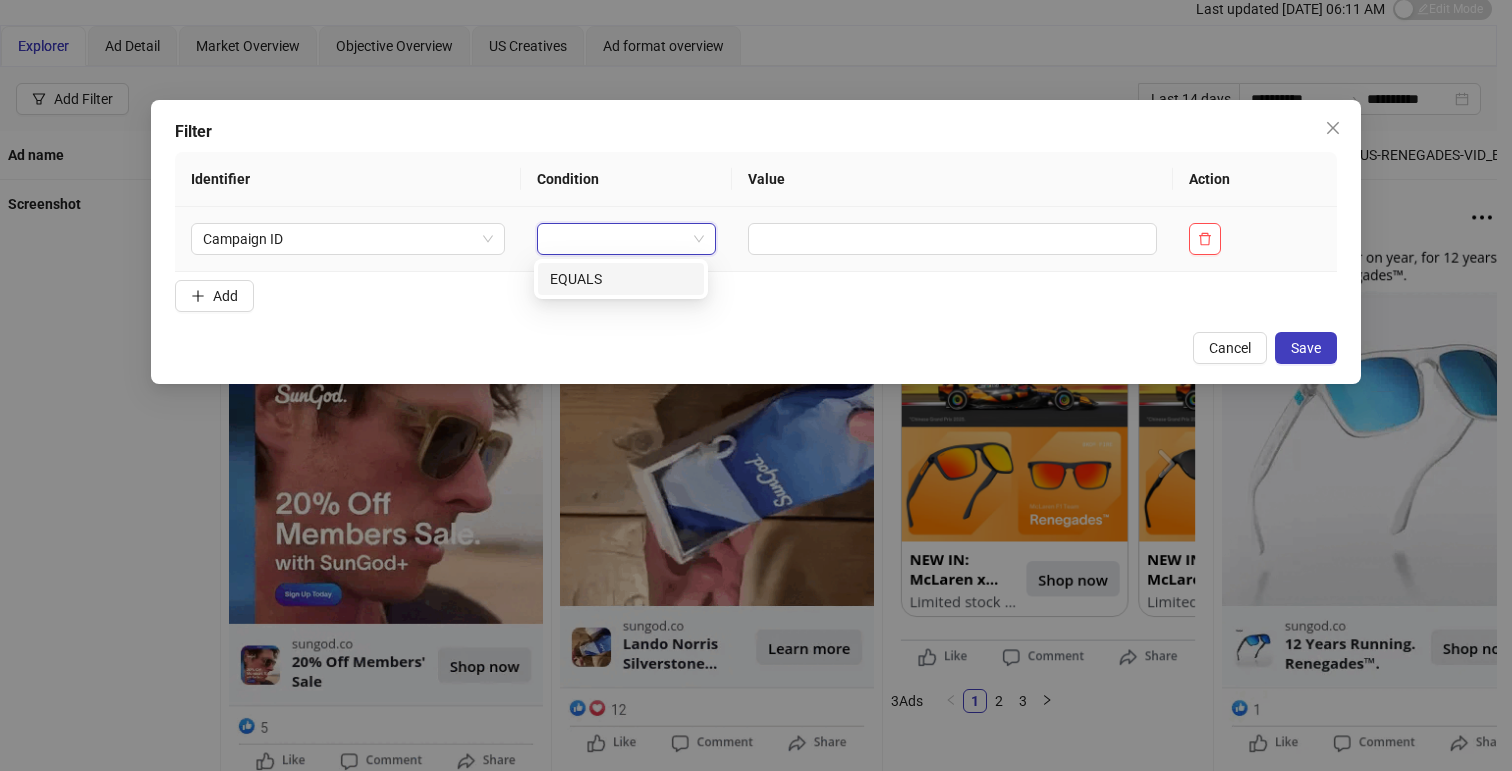 click on "EQUALS" at bounding box center [621, 279] 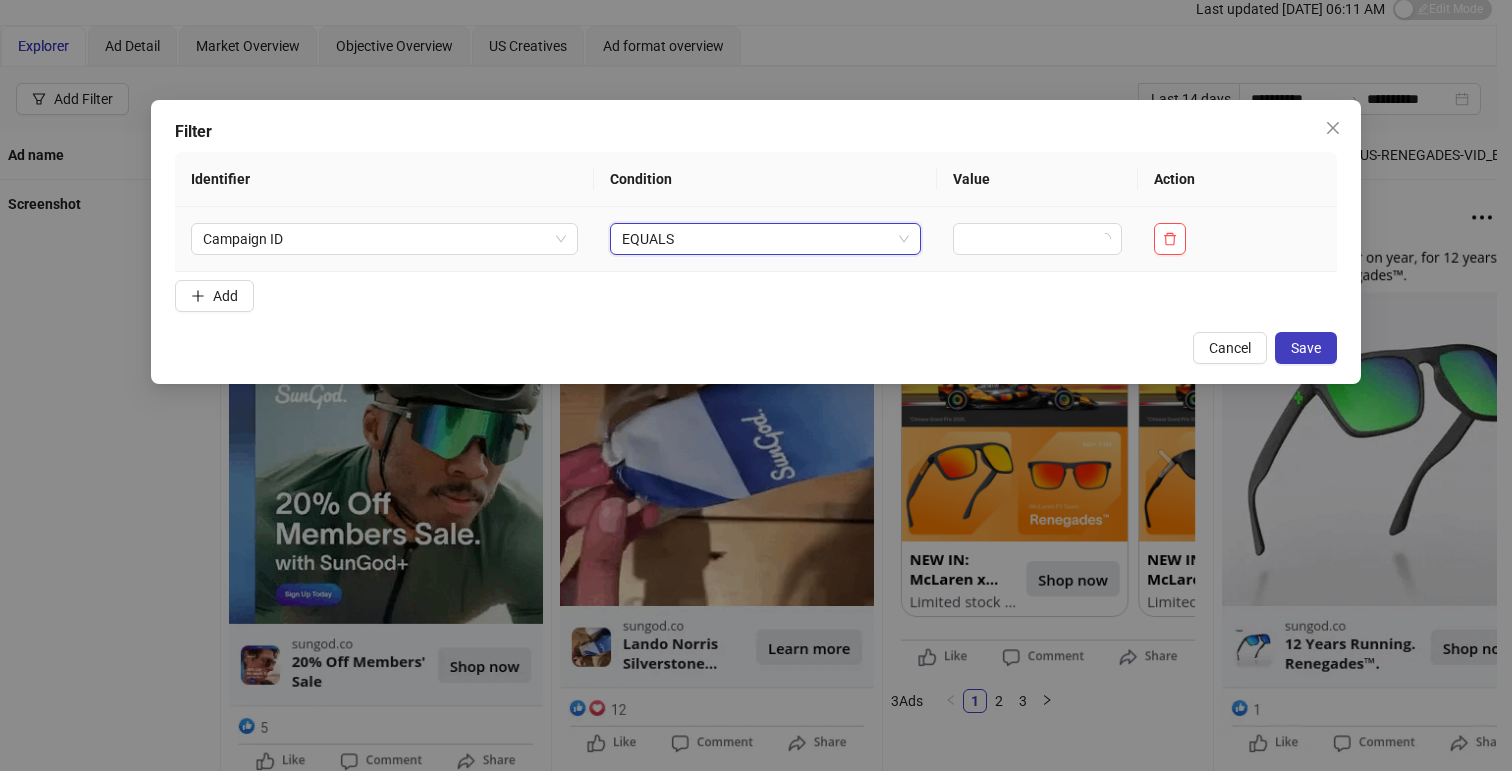click on "EQUALS EQUALS" at bounding box center (765, 239) 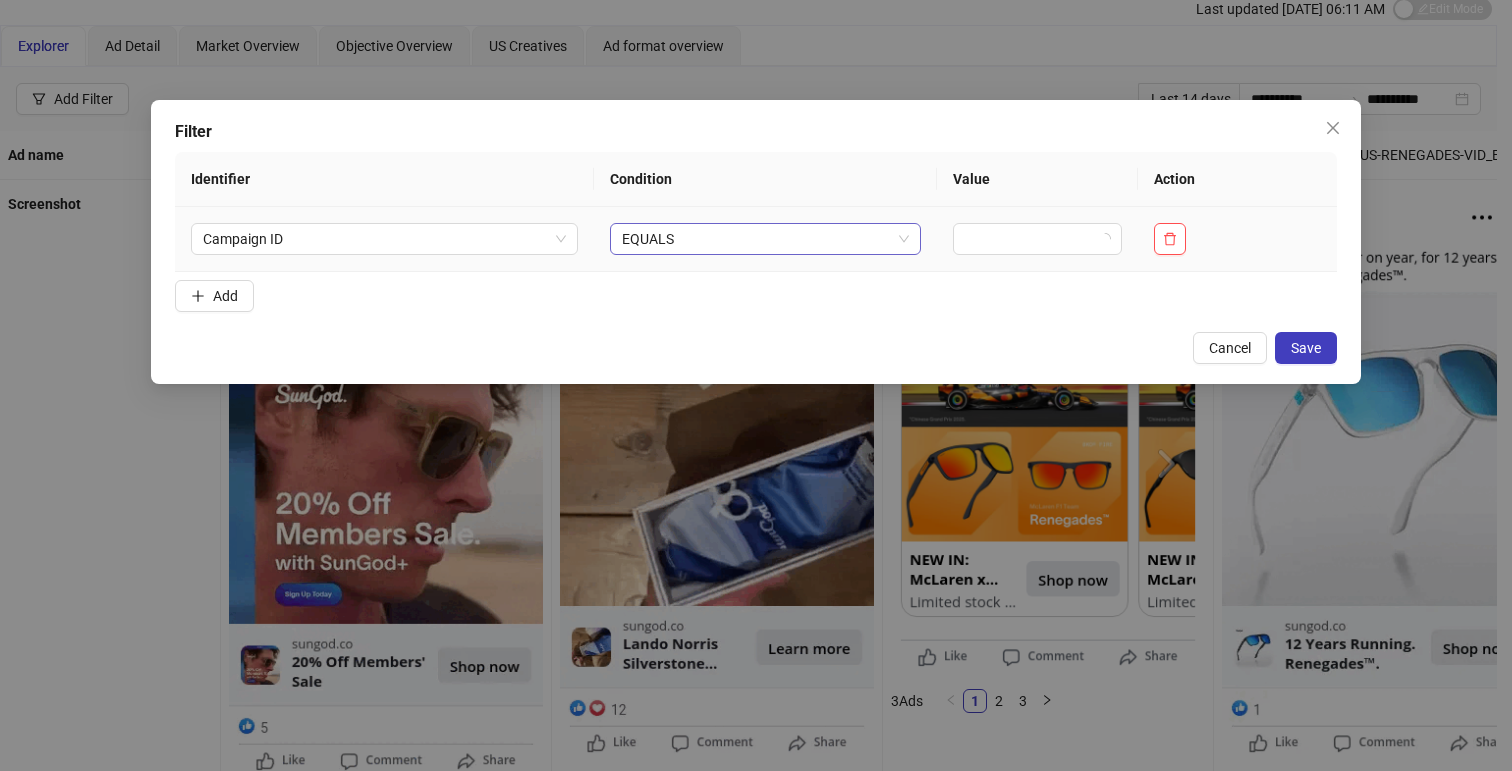 click on "EQUALS" at bounding box center [765, 239] 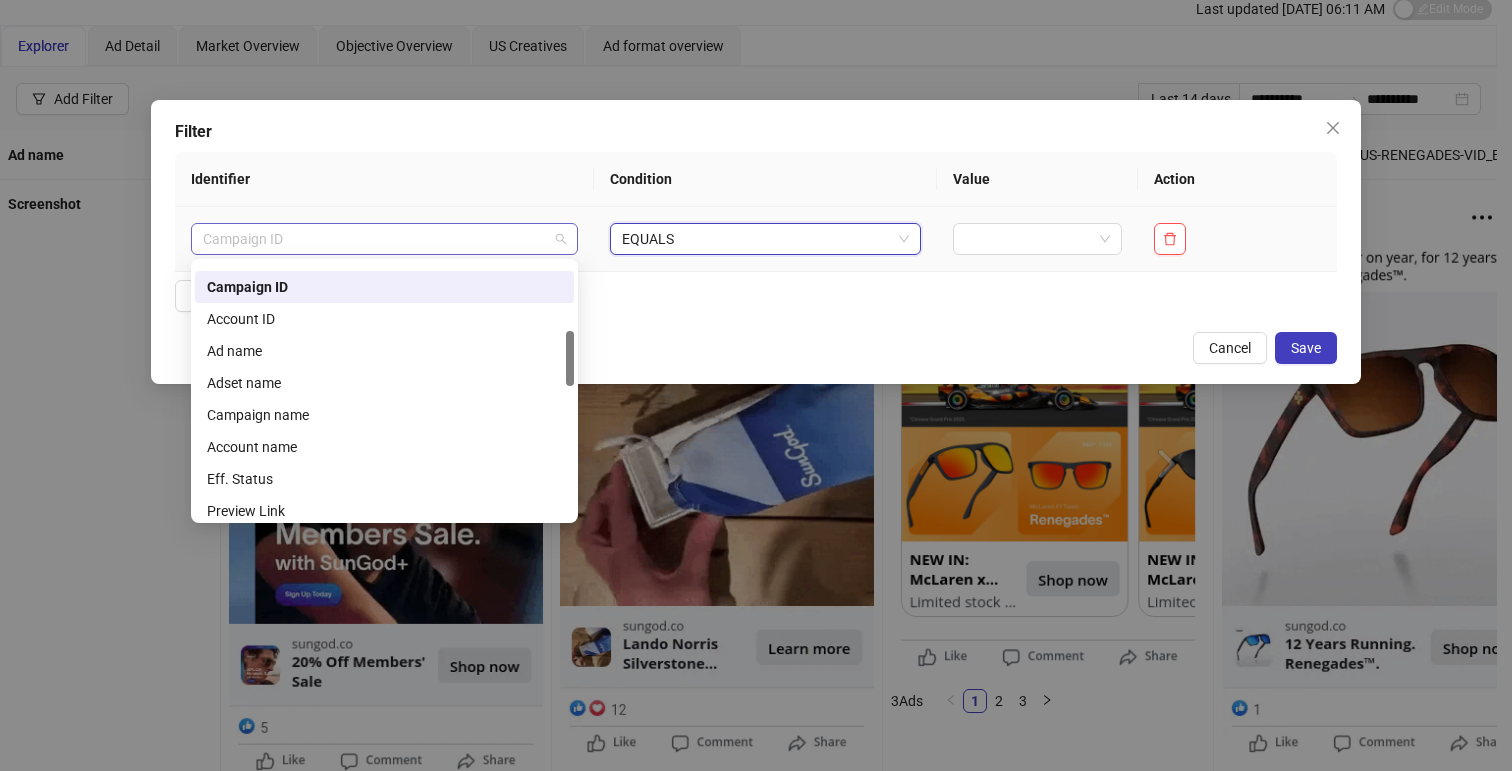 click on "Campaign ID" at bounding box center [384, 239] 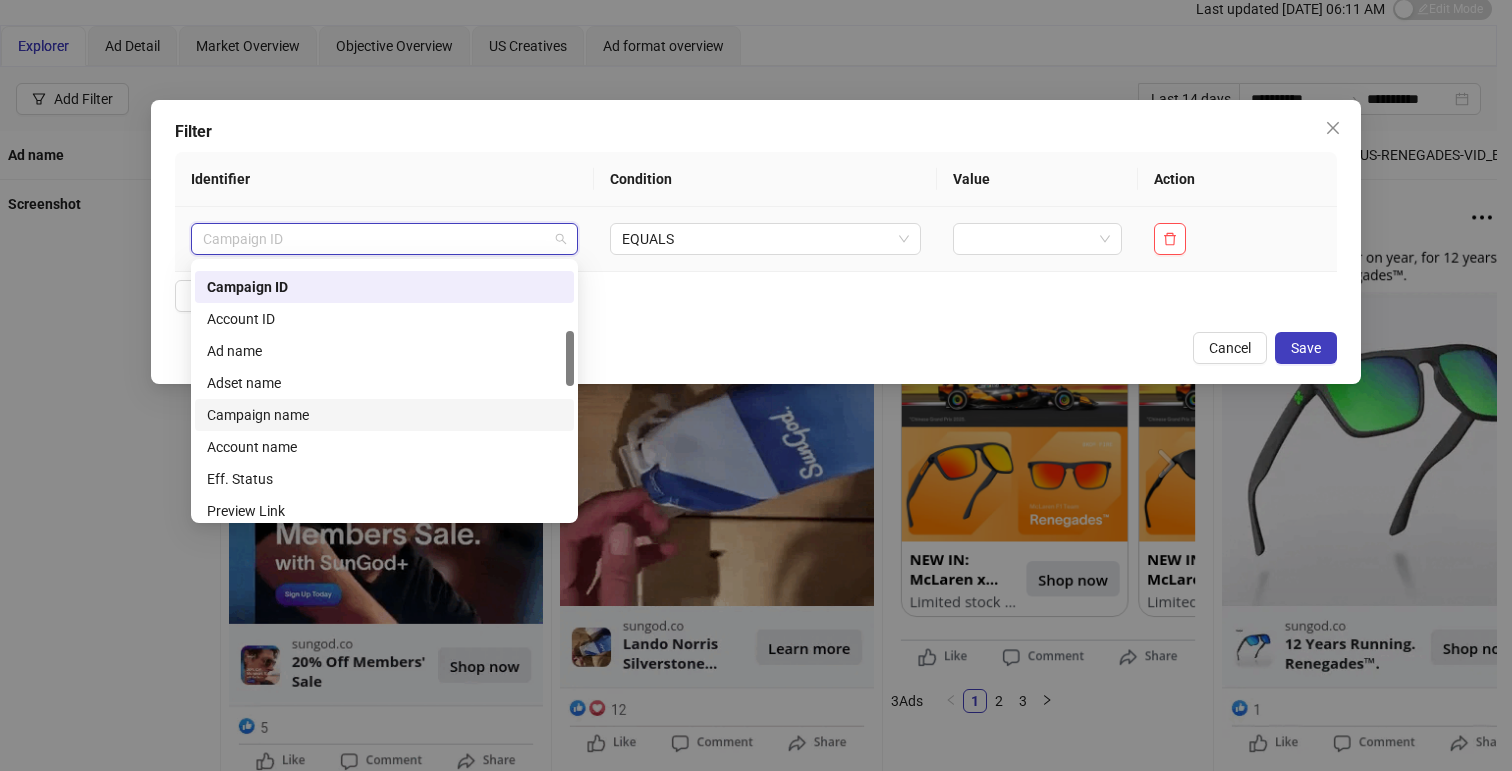 click on "Campaign name" at bounding box center (384, 415) 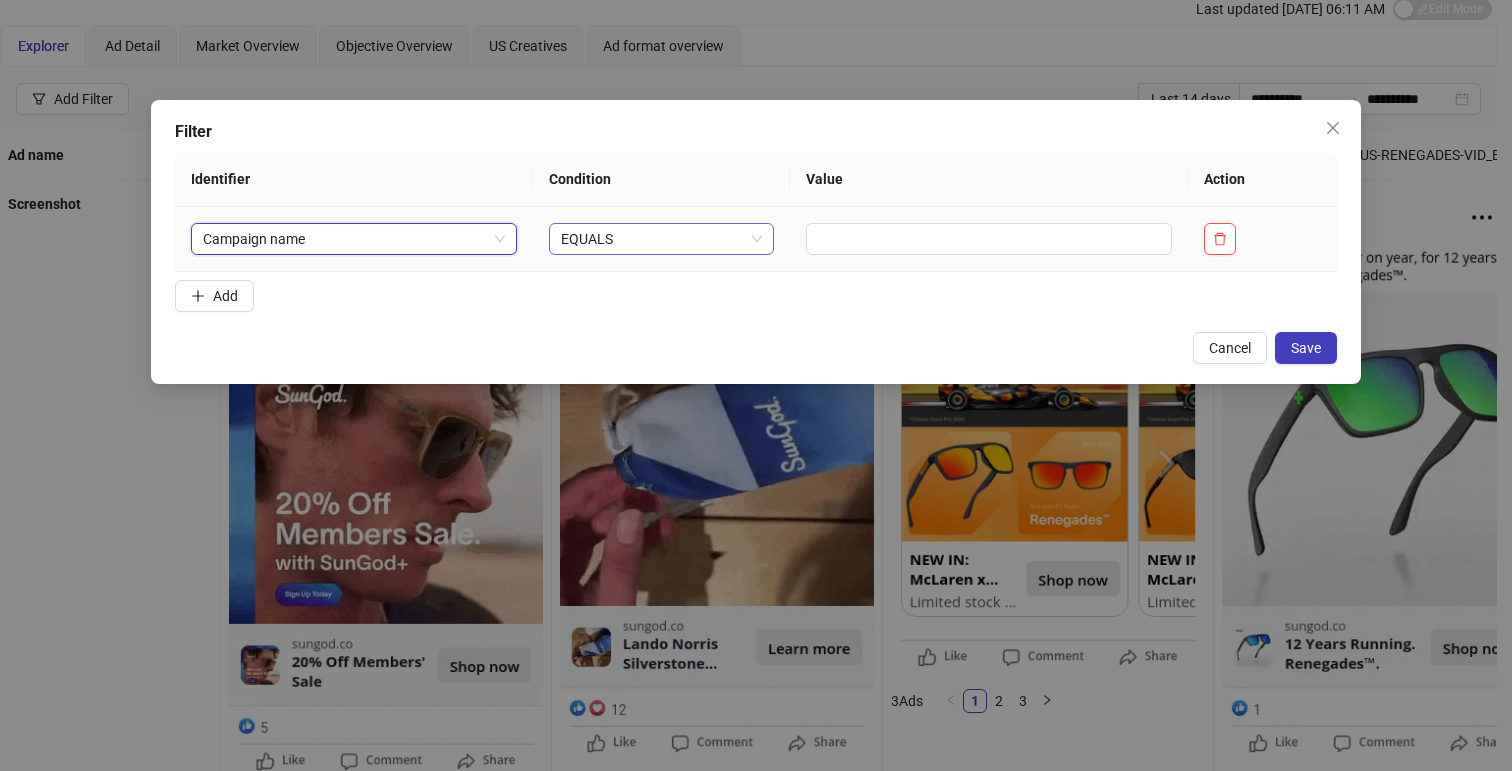 click on "EQUALS" at bounding box center [661, 239] 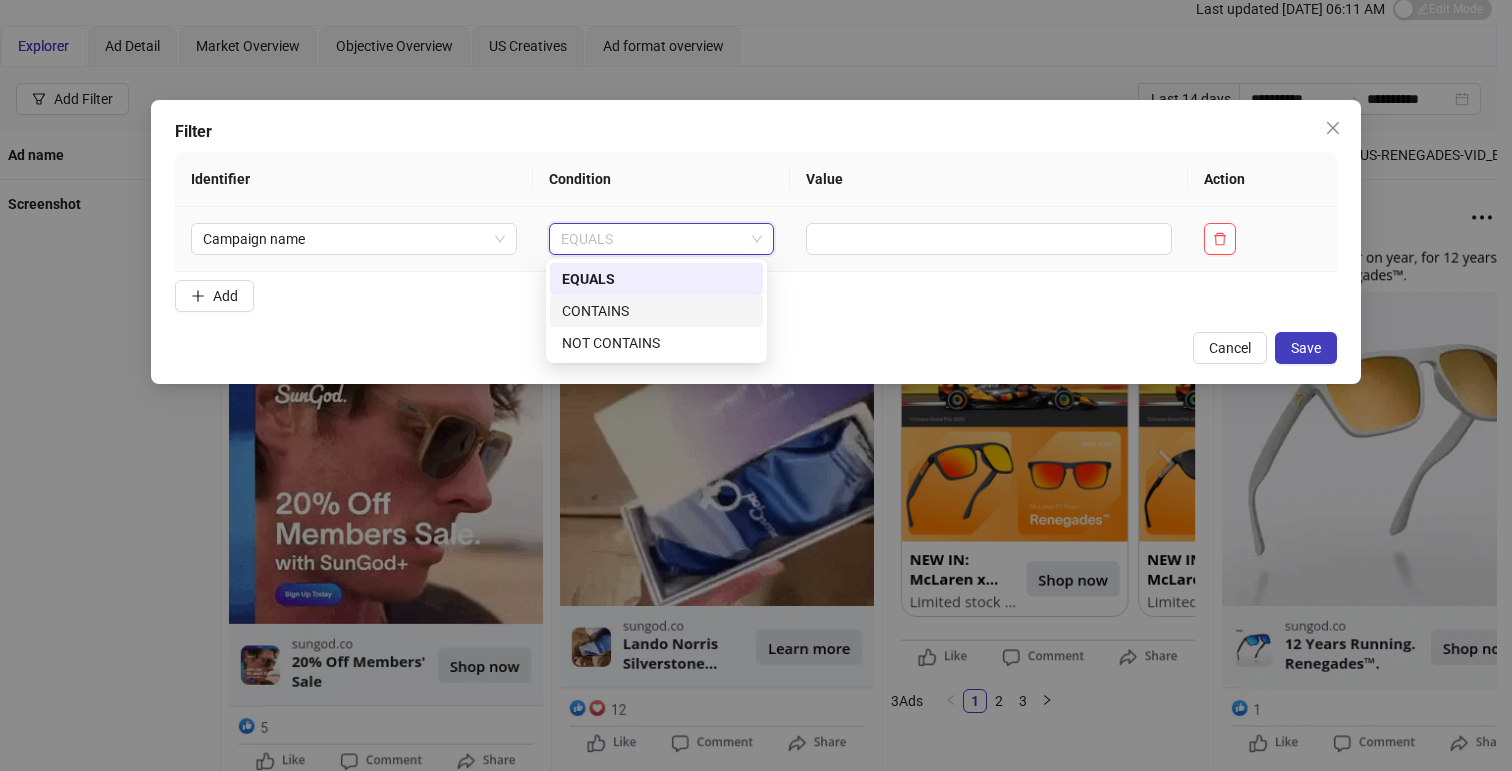 click on "CONTAINS" at bounding box center (656, 311) 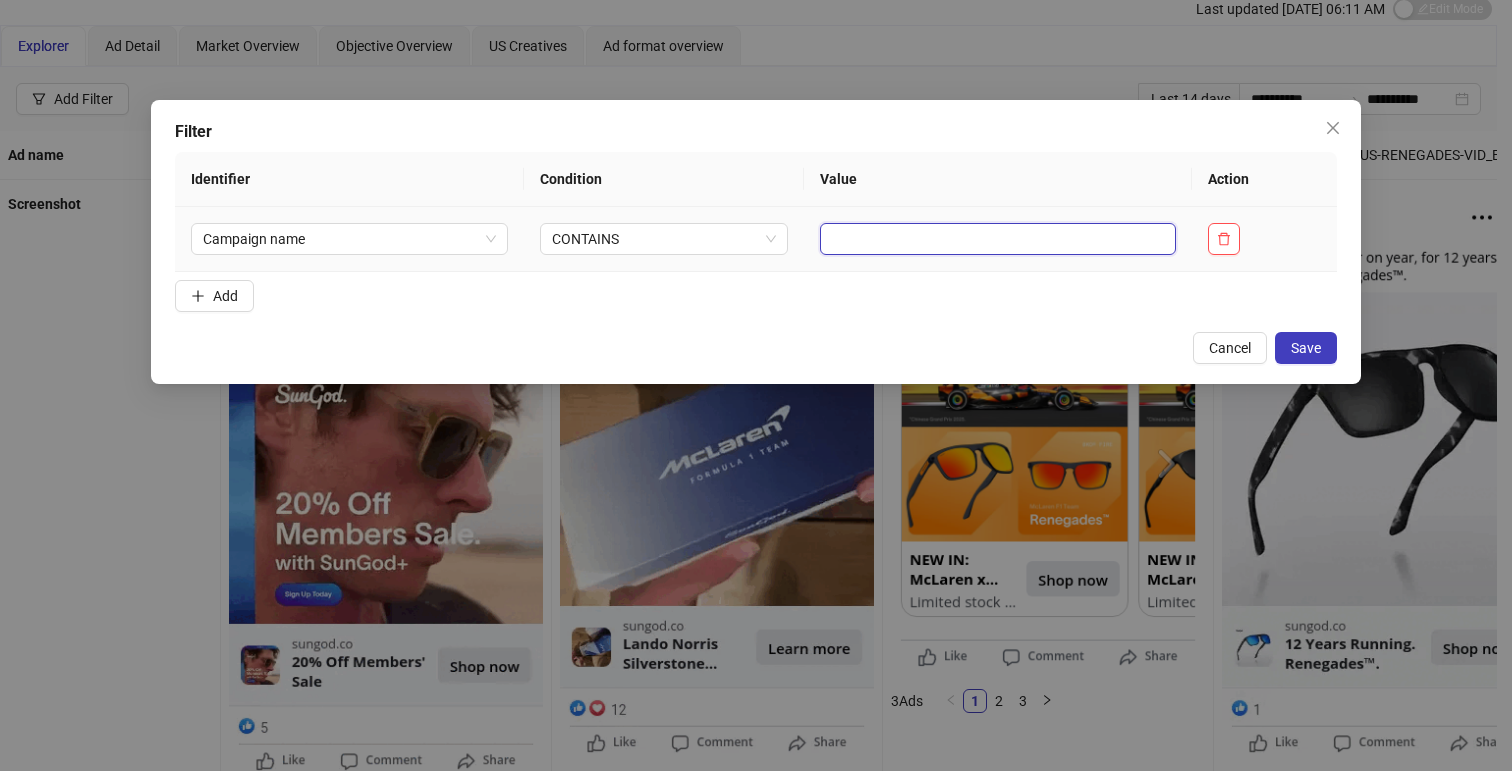 click at bounding box center (998, 239) 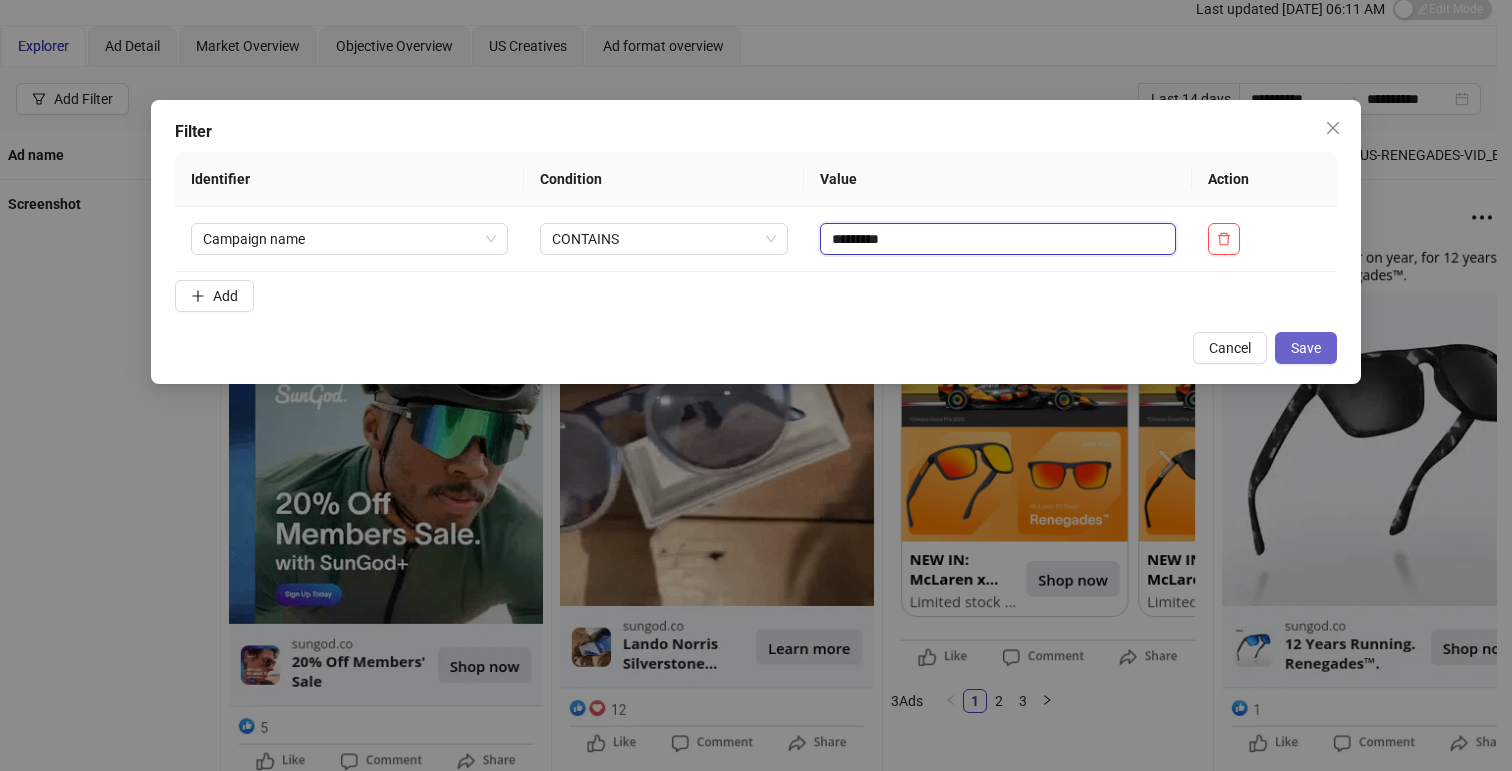 type on "*********" 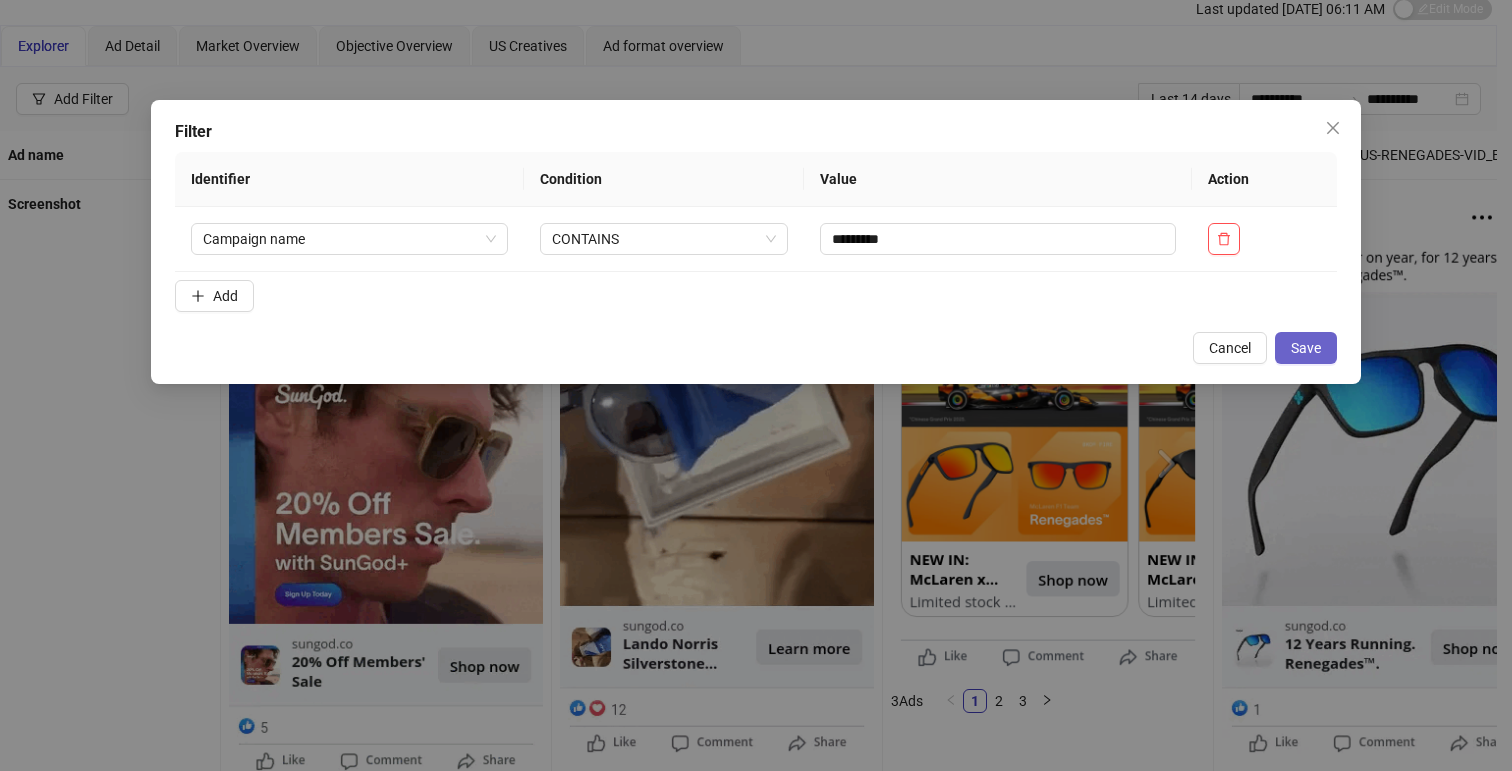 click on "Save" at bounding box center (1306, 348) 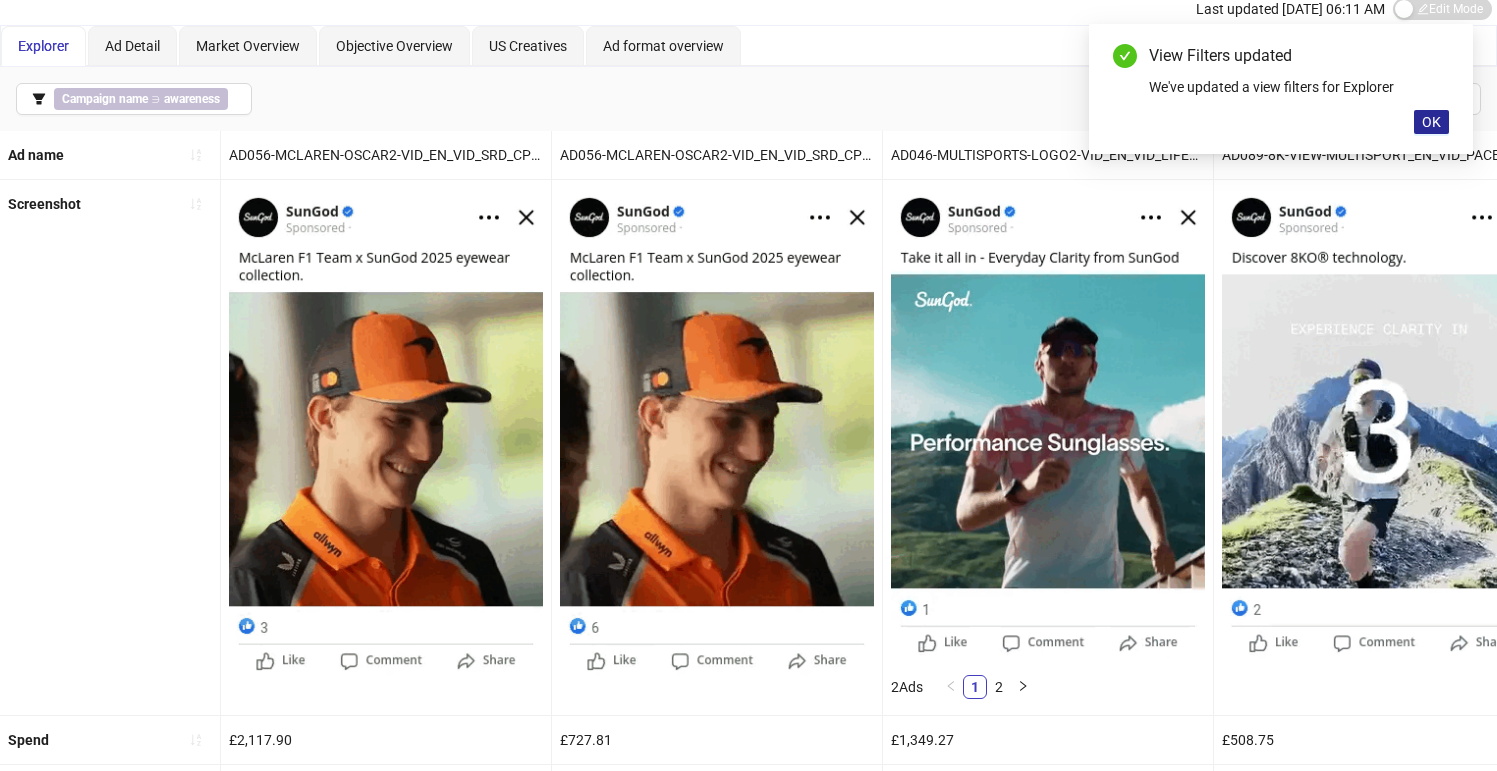 click on "OK" at bounding box center [1431, 122] 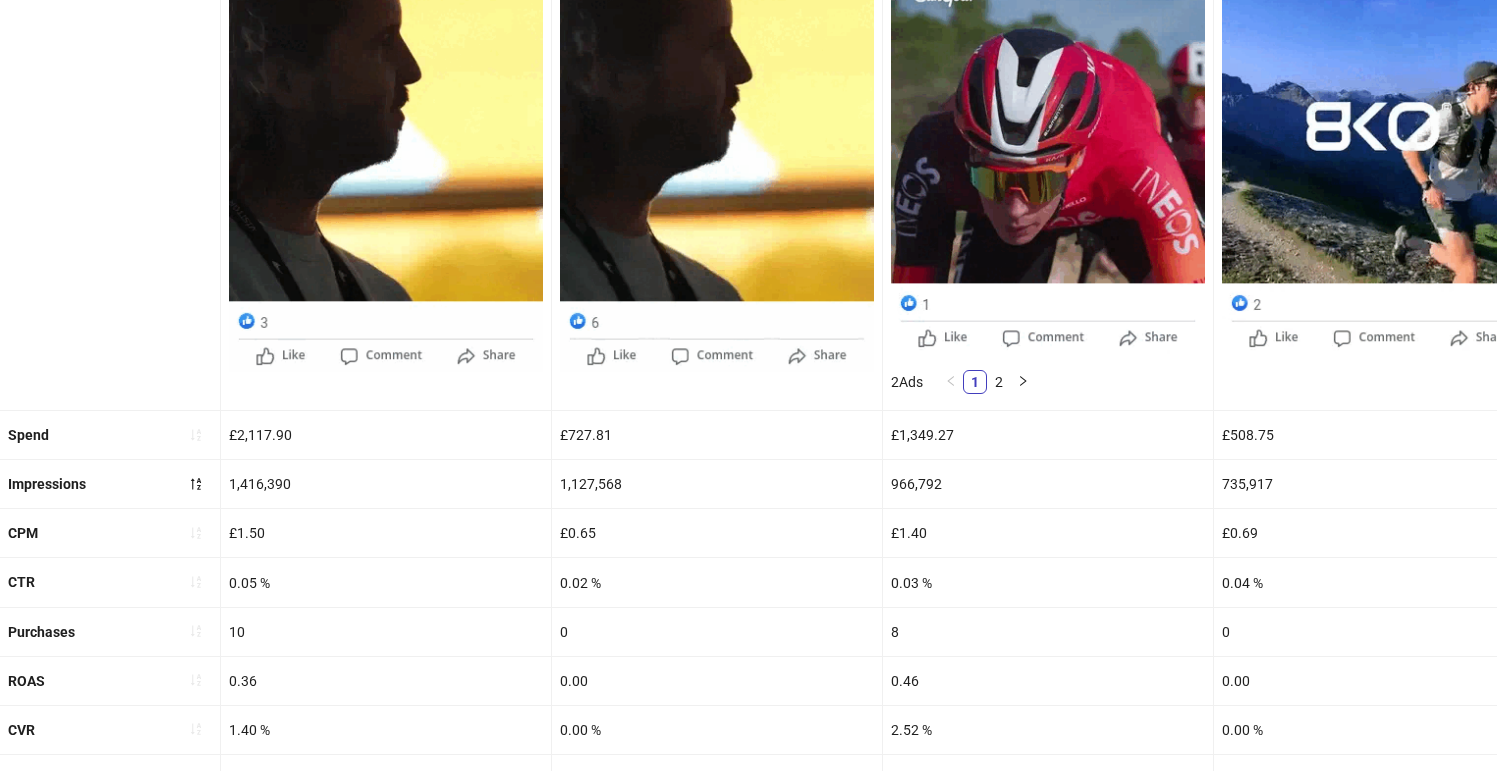 scroll, scrollTop: 389, scrollLeft: 0, axis: vertical 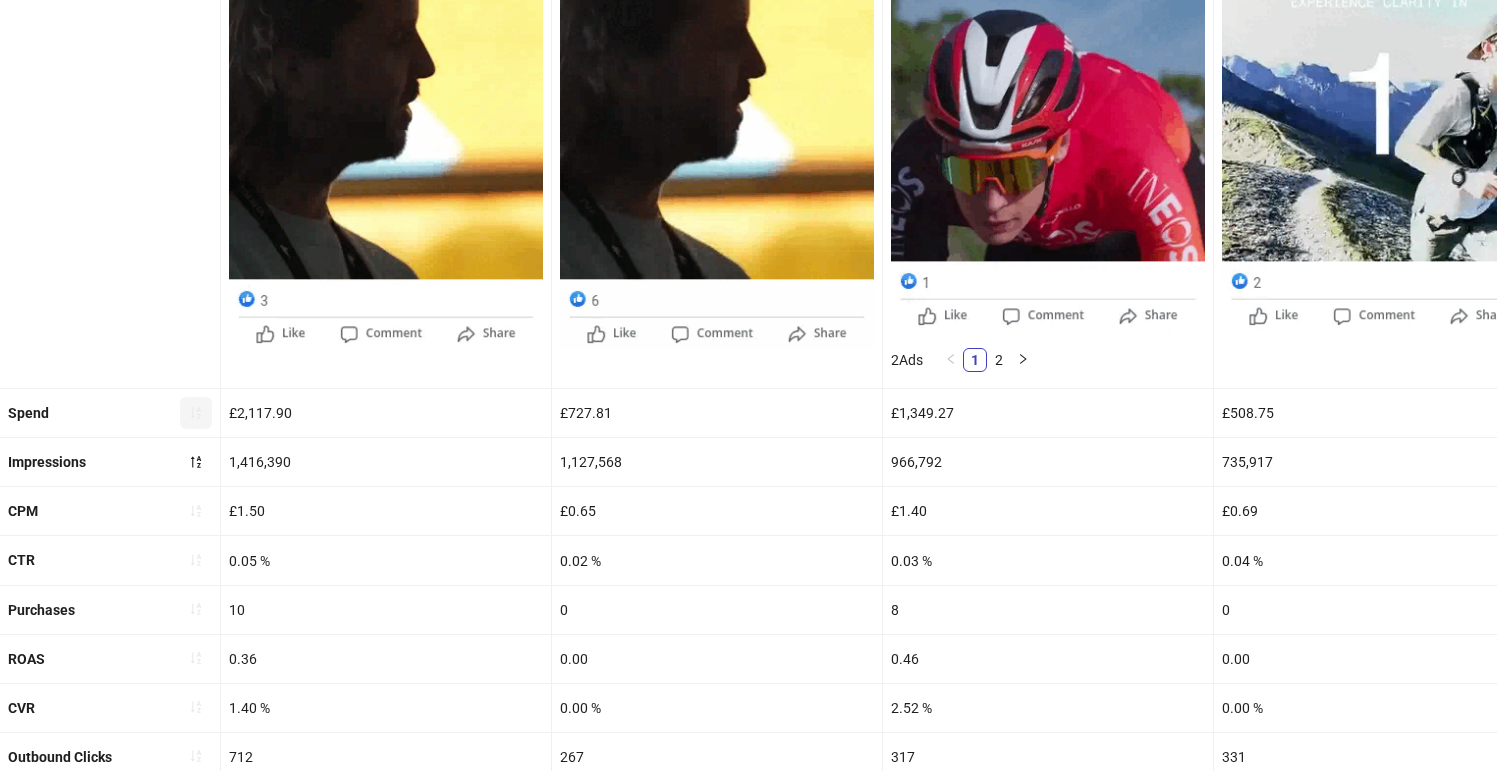click at bounding box center [196, 413] 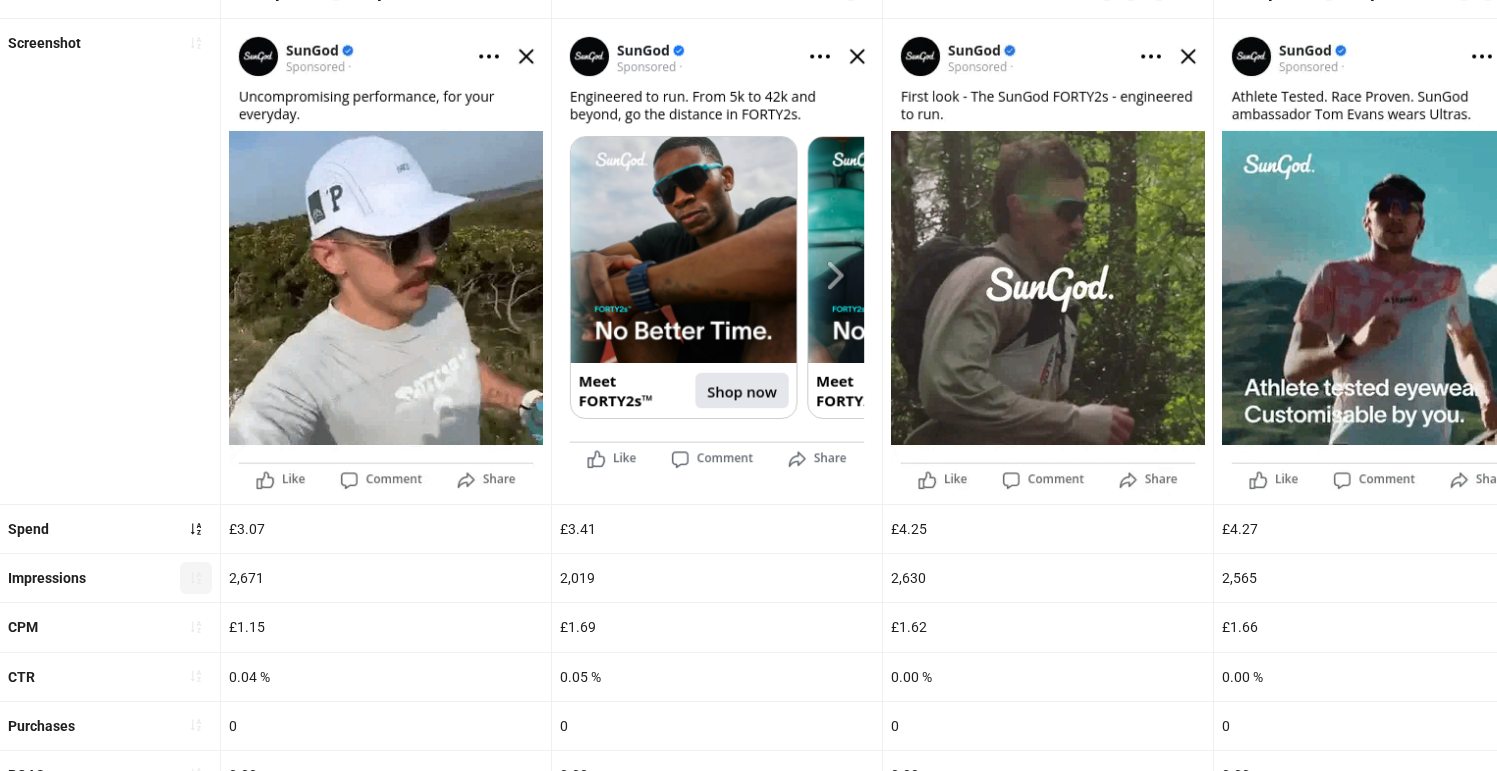 scroll, scrollTop: 215, scrollLeft: 0, axis: vertical 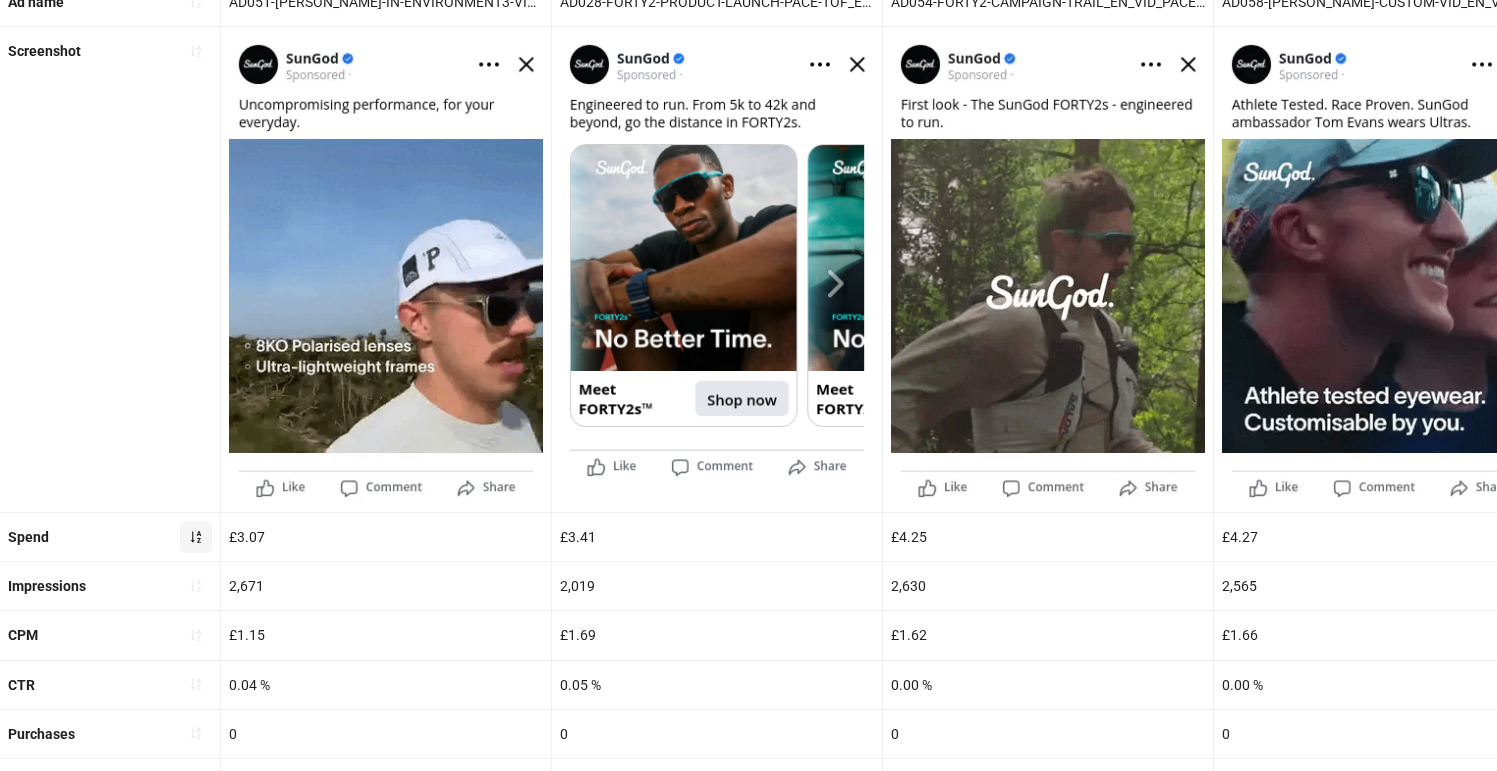 click at bounding box center [196, 537] 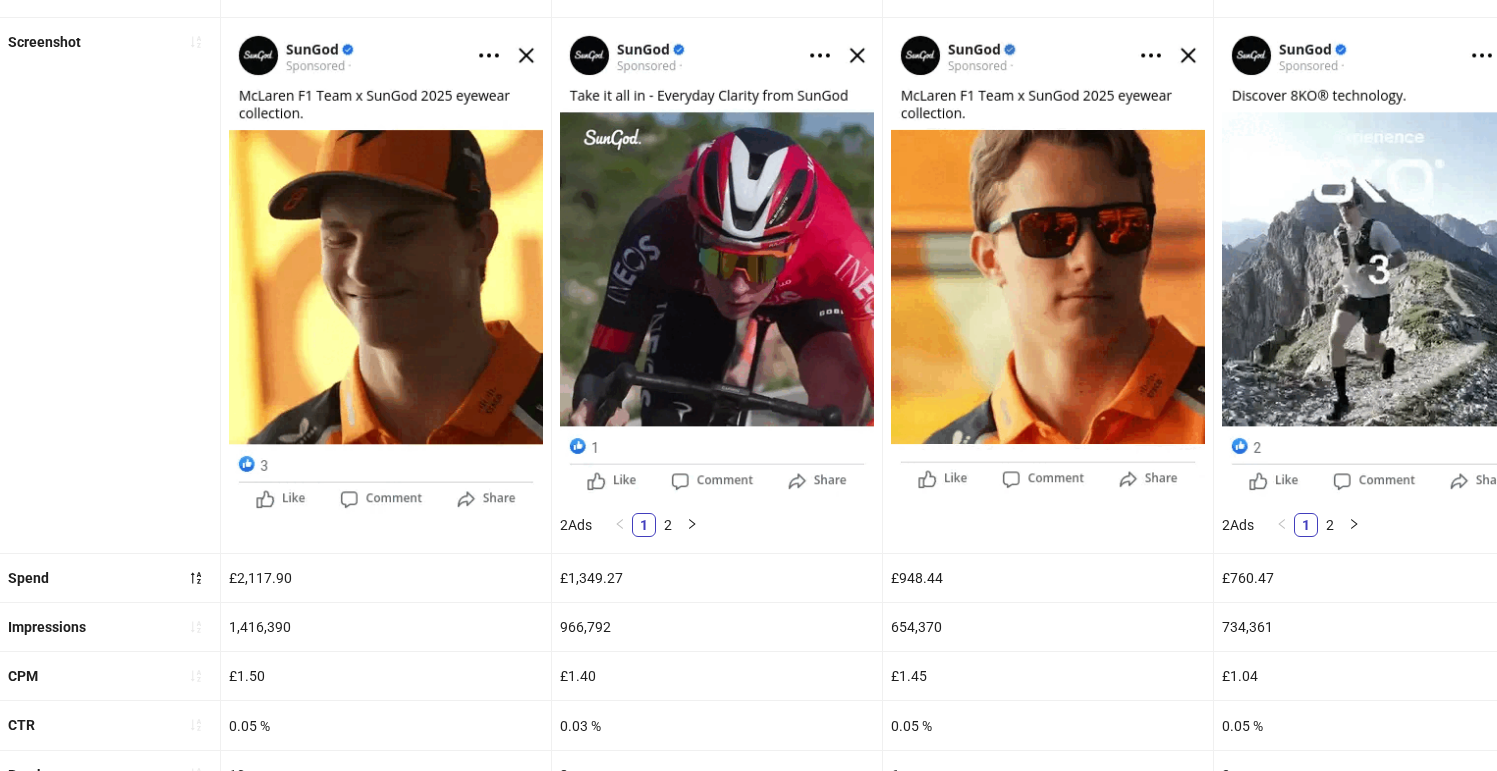 scroll, scrollTop: 225, scrollLeft: 0, axis: vertical 